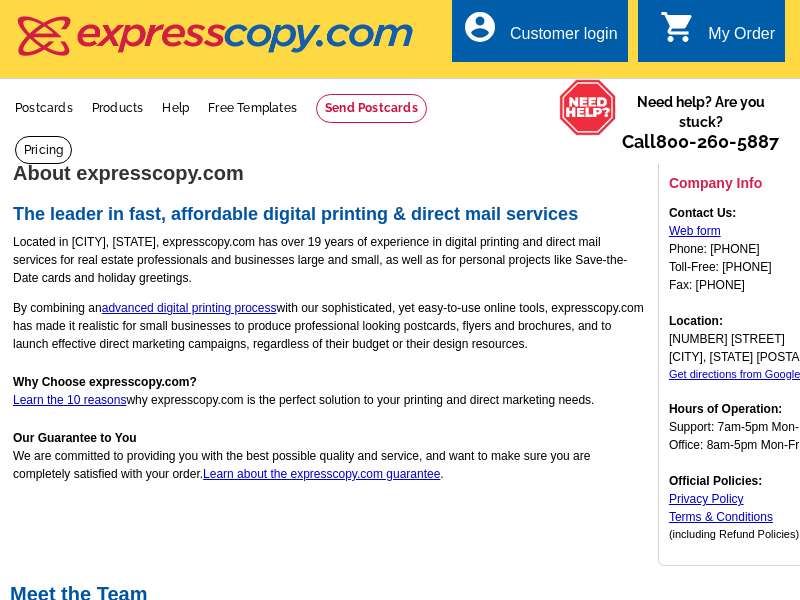 scroll, scrollTop: 0, scrollLeft: 0, axis: both 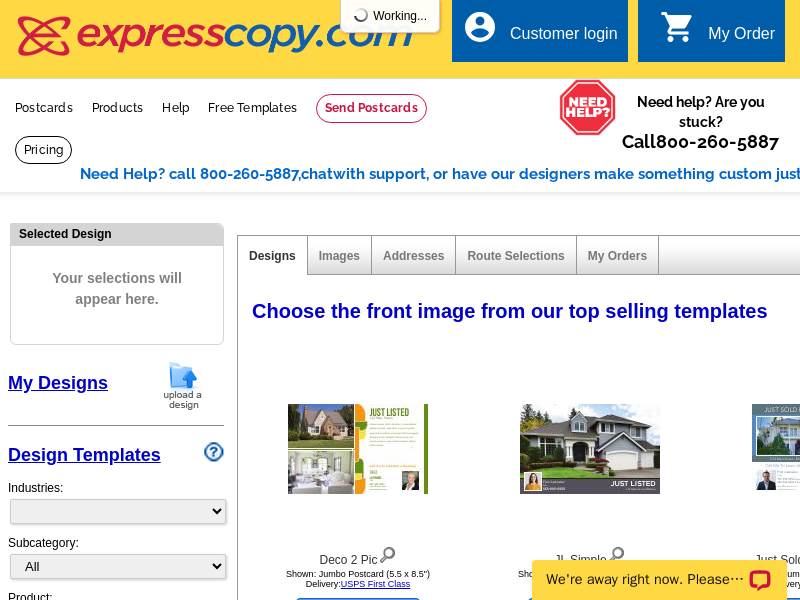 select on "785" 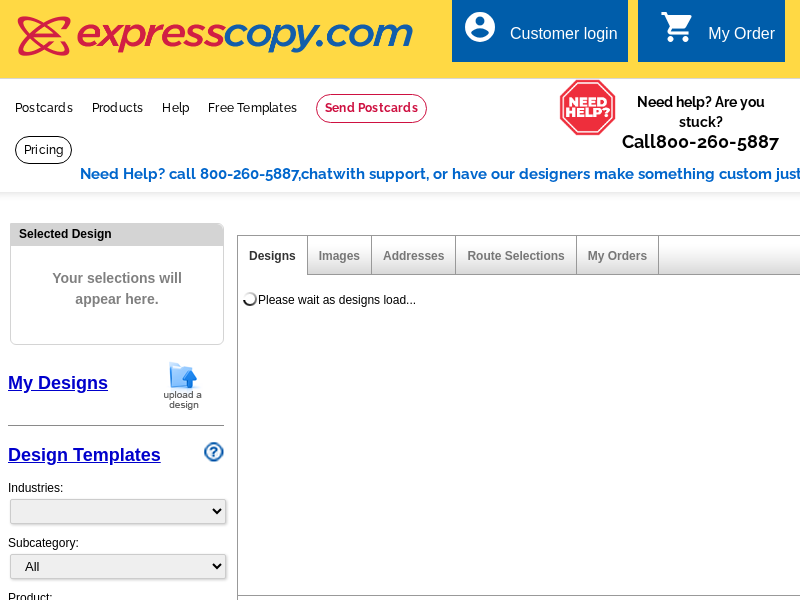 scroll, scrollTop: 0, scrollLeft: 0, axis: both 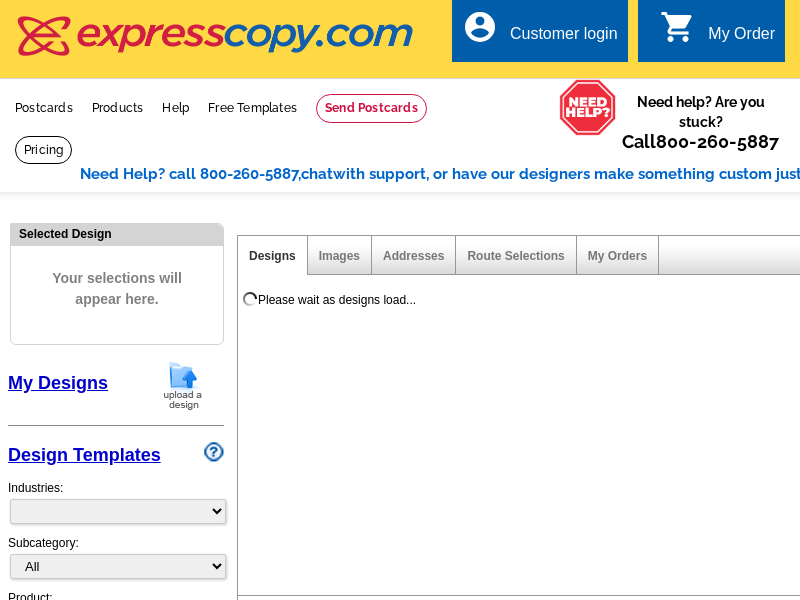 select on "785" 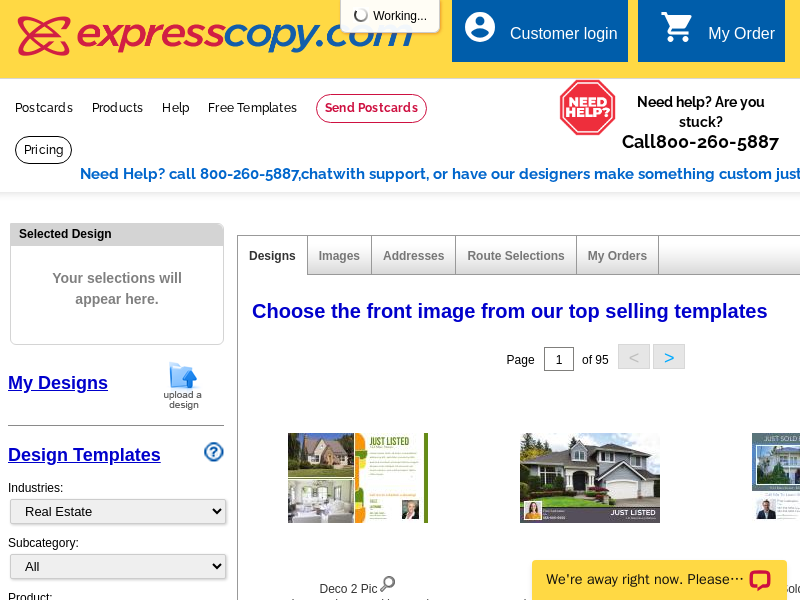 scroll, scrollTop: 0, scrollLeft: 0, axis: both 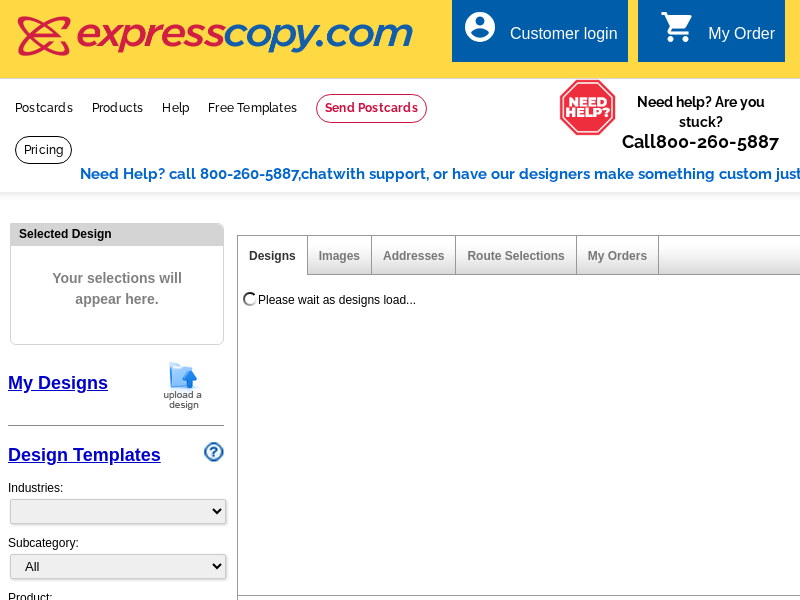 select on "785" 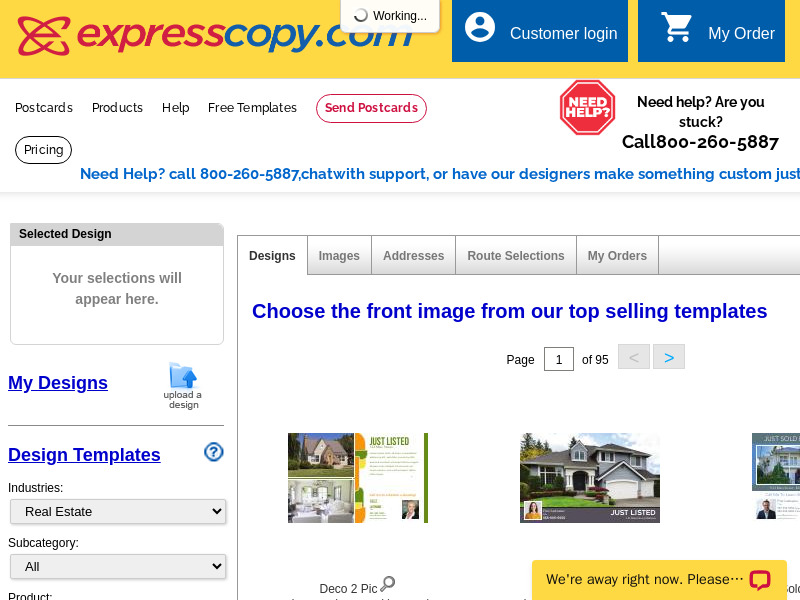 scroll, scrollTop: 0, scrollLeft: 0, axis: both 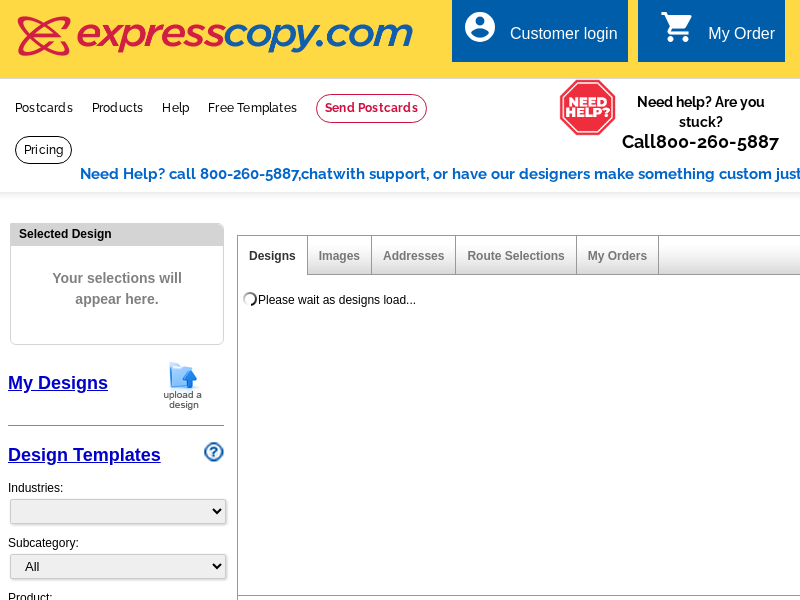 select on "785" 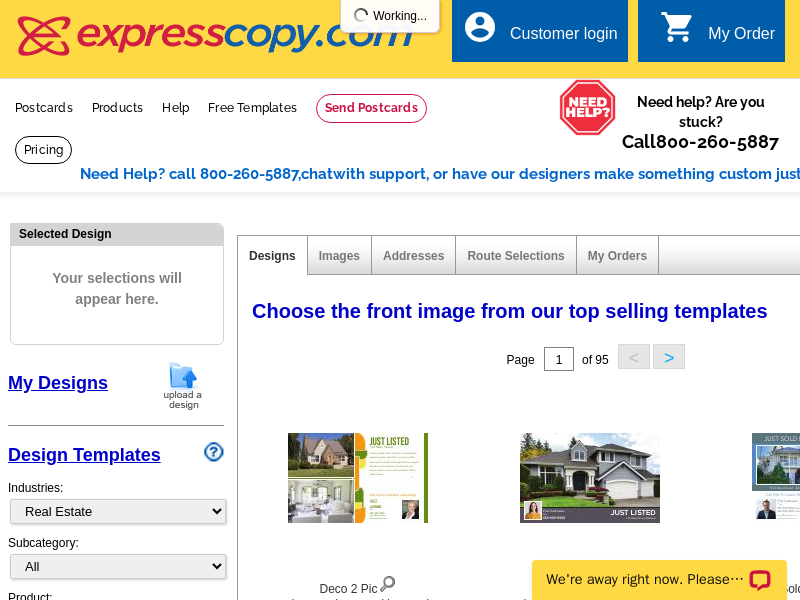 scroll, scrollTop: 0, scrollLeft: 0, axis: both 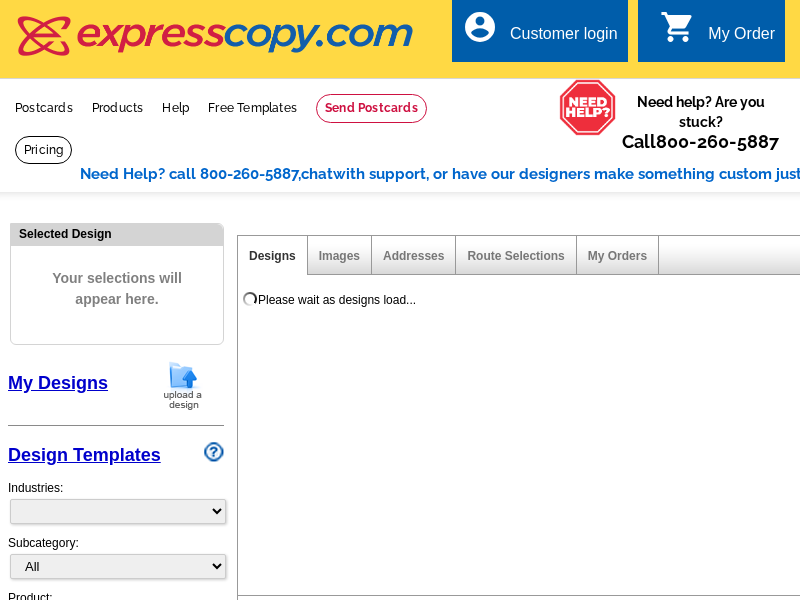select on "785" 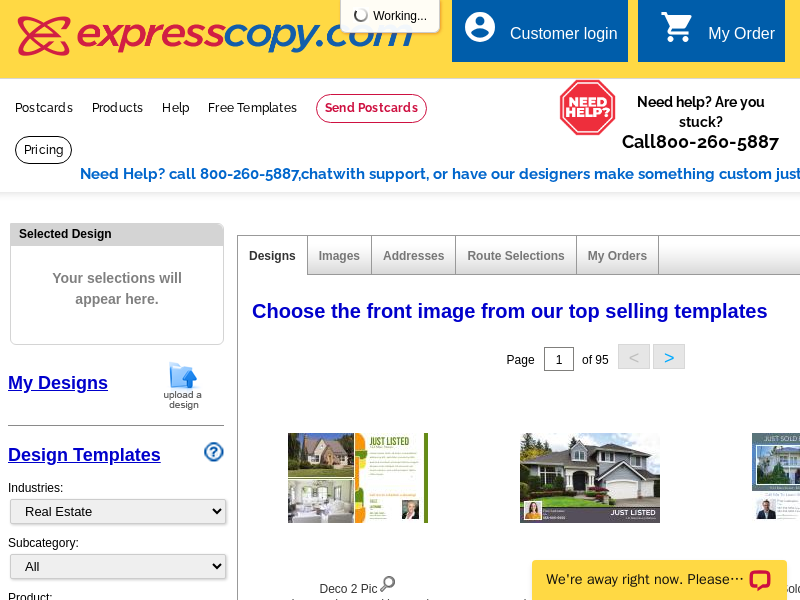 scroll, scrollTop: 0, scrollLeft: 0, axis: both 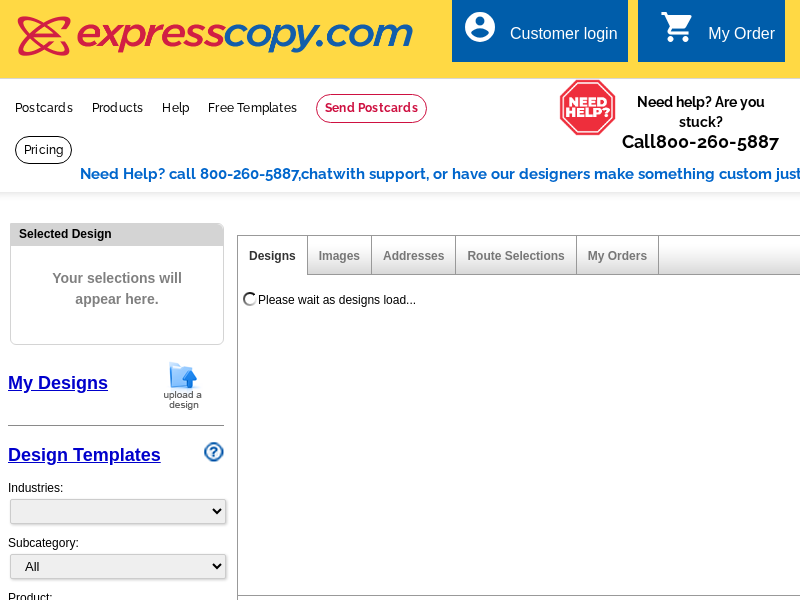 select on "785" 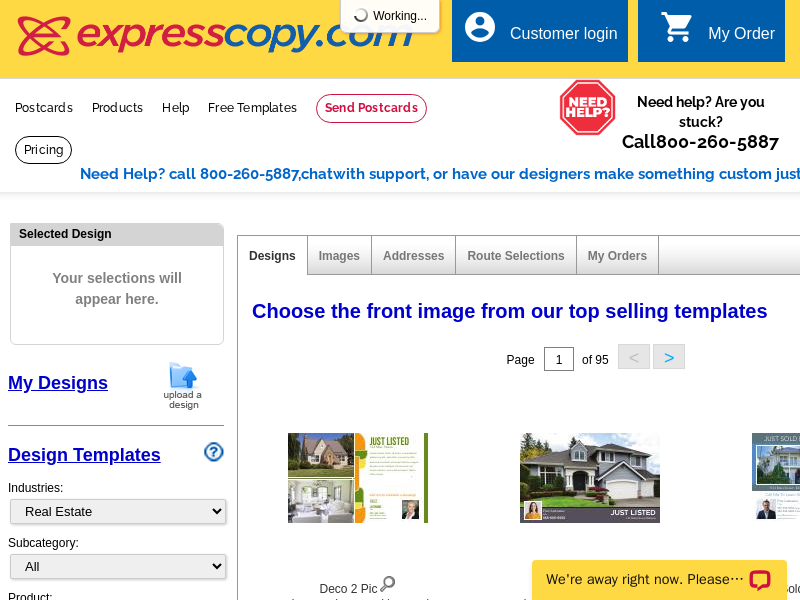 scroll, scrollTop: 0, scrollLeft: 0, axis: both 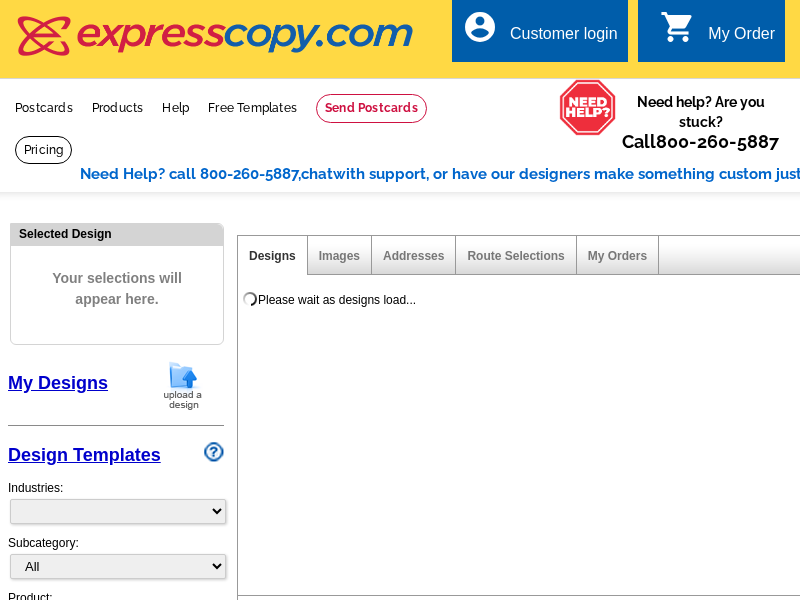 select on "785" 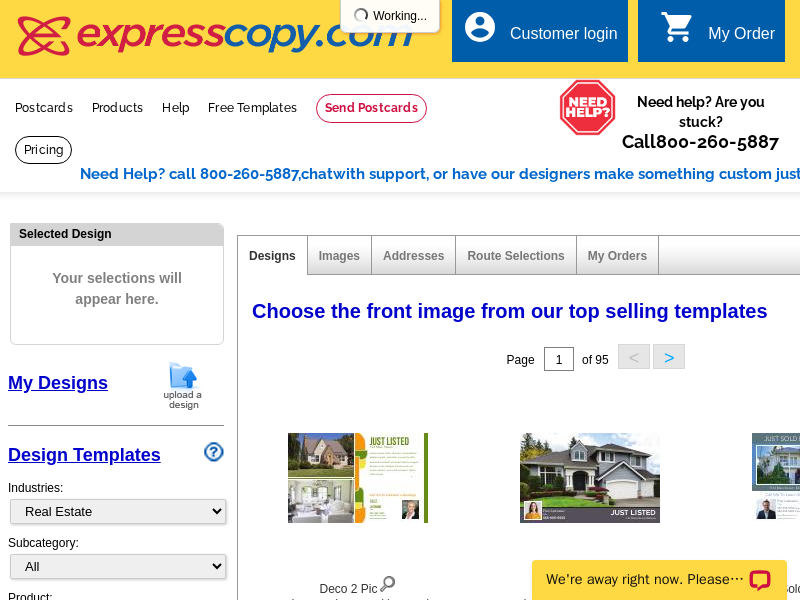 scroll, scrollTop: 0, scrollLeft: 0, axis: both 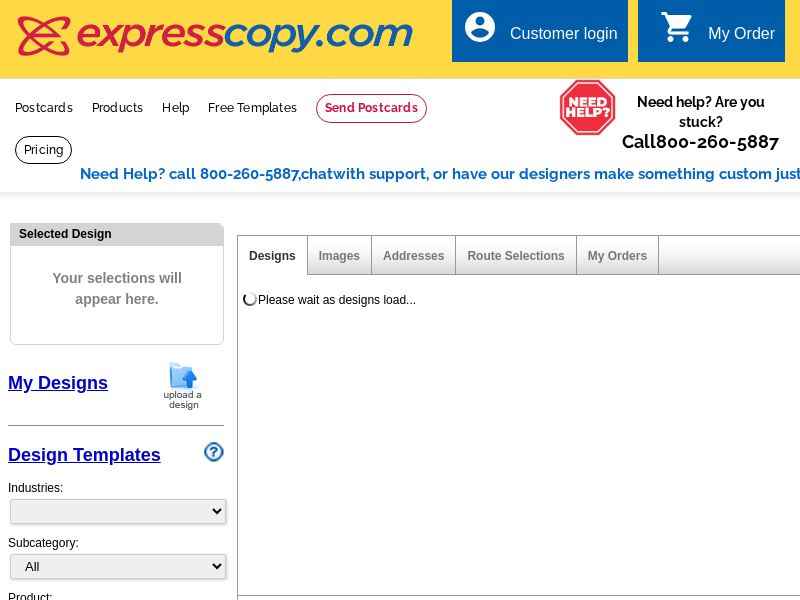 select on "785" 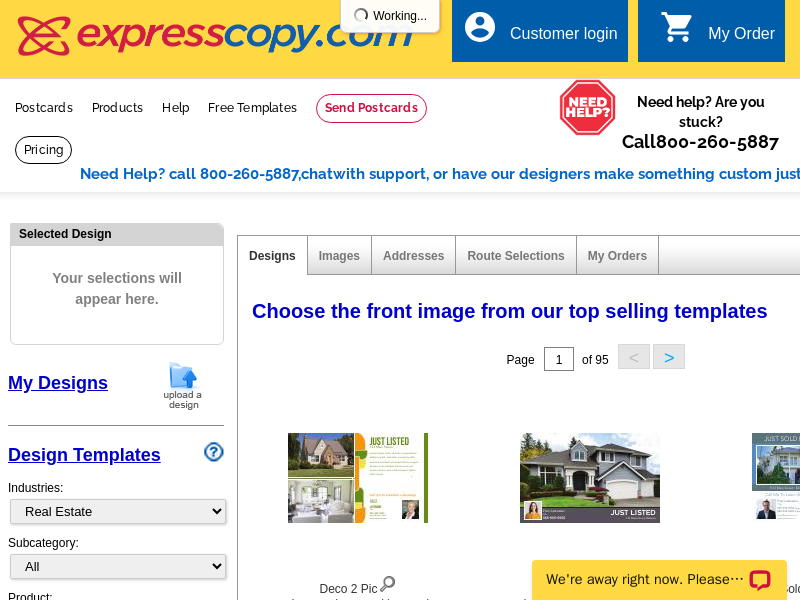 scroll, scrollTop: 0, scrollLeft: 0, axis: both 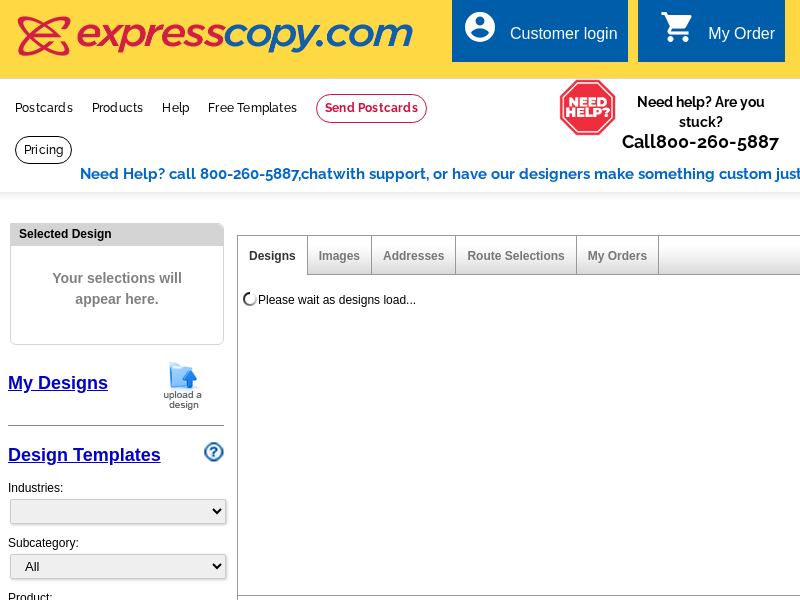 select on "785" 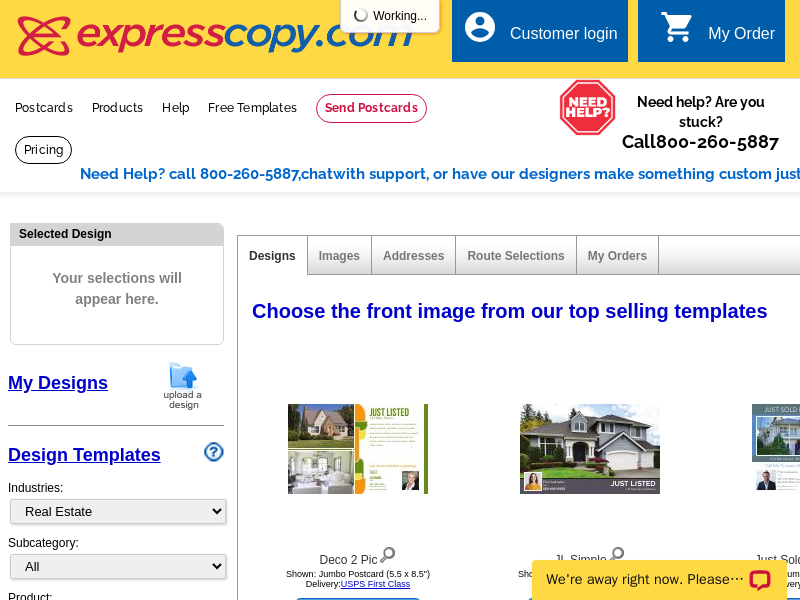 scroll, scrollTop: 0, scrollLeft: 0, axis: both 